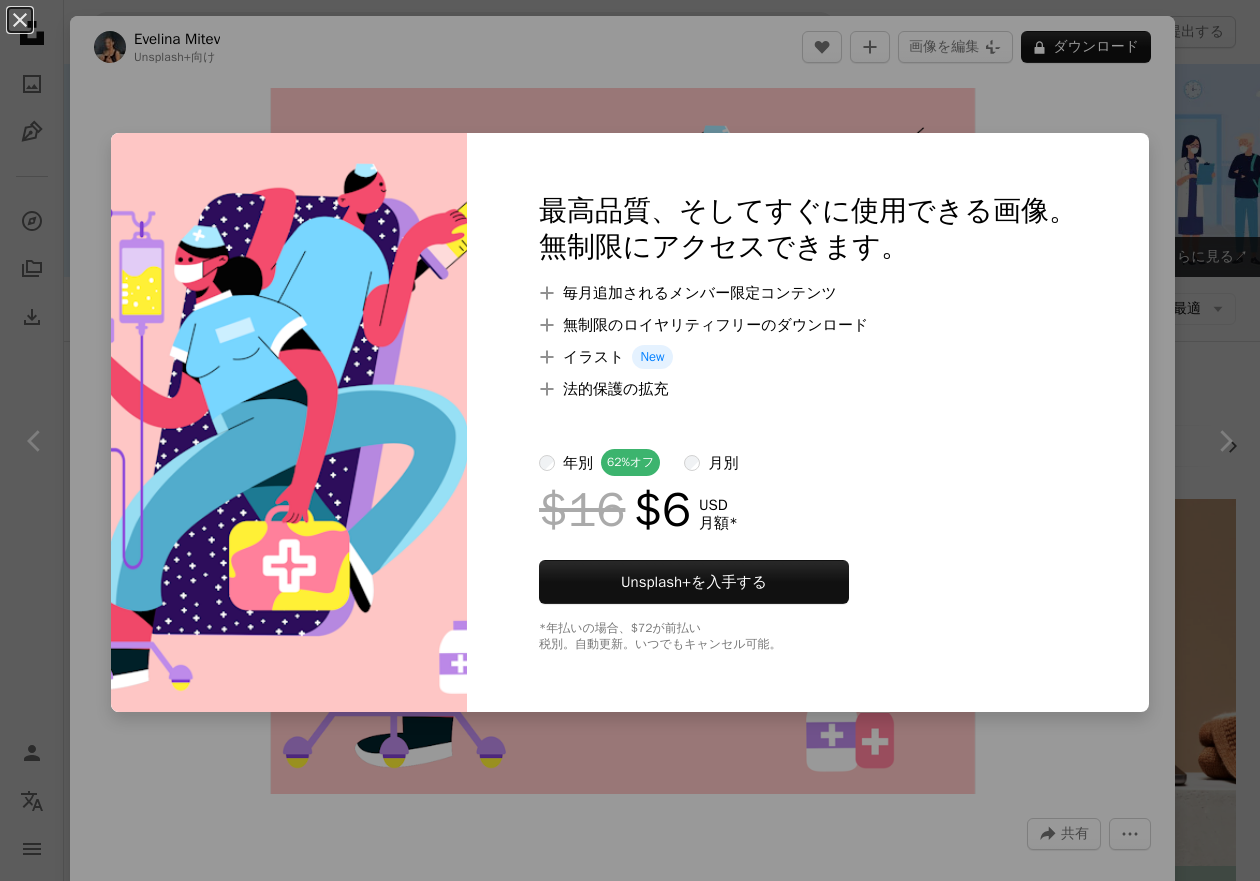 scroll, scrollTop: 11565, scrollLeft: 0, axis: vertical 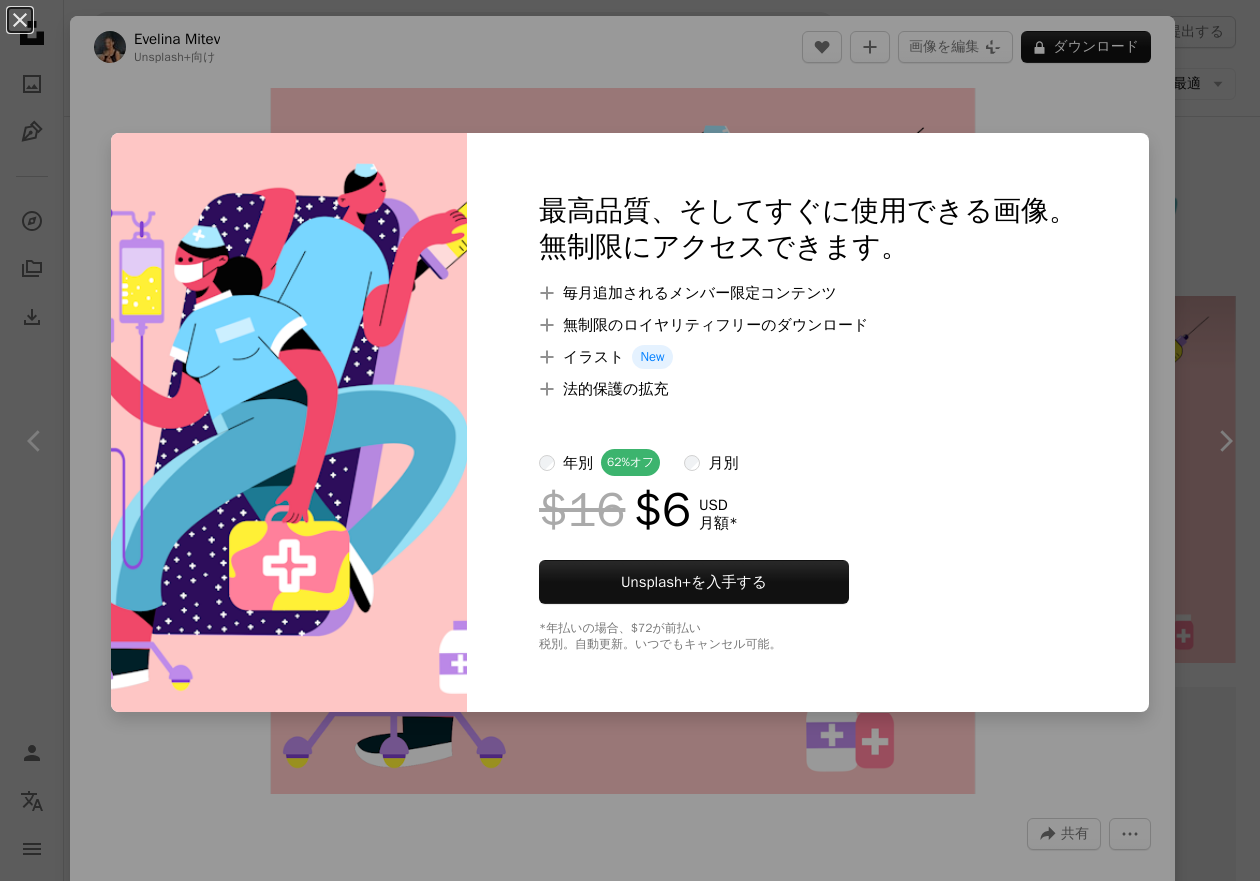click on "An X shape 最高品質、そしてすぐに使用できる画像。 無制限にアクセスできます。 A plus sign 毎月追加されるメンバー限定コンテンツ A plus sign 無制限のロイヤリティフリーのダウンロード A plus sign イラスト  New A plus sign 法的保護の拡充 年別 62% オフ 月別 $16   $6 USD 月額 * Unsplash+ を入手する *年払いの場合、 $72 が前払い 税別。自動更新。いつでもキャンセル可能。" at bounding box center [630, 440] 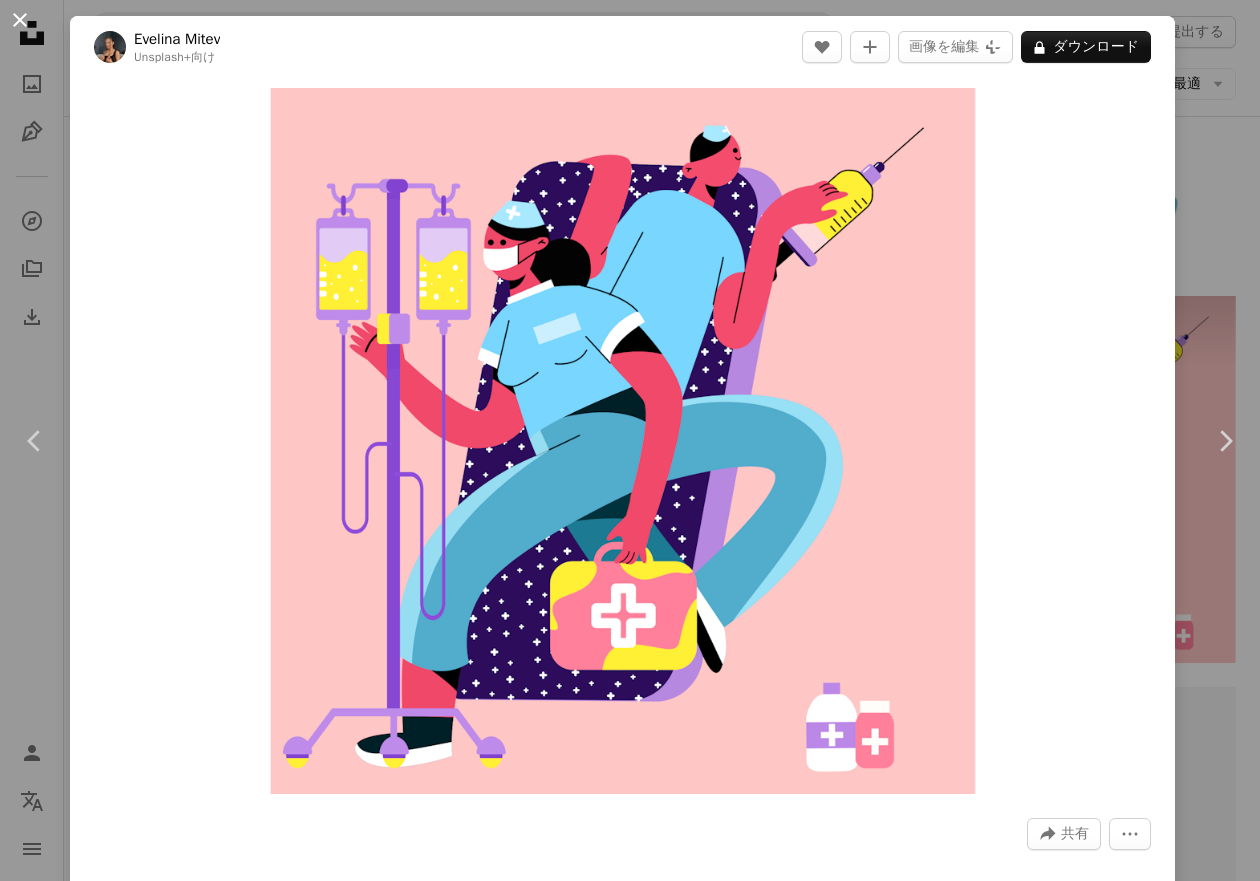 click on "An X shape" at bounding box center [20, 20] 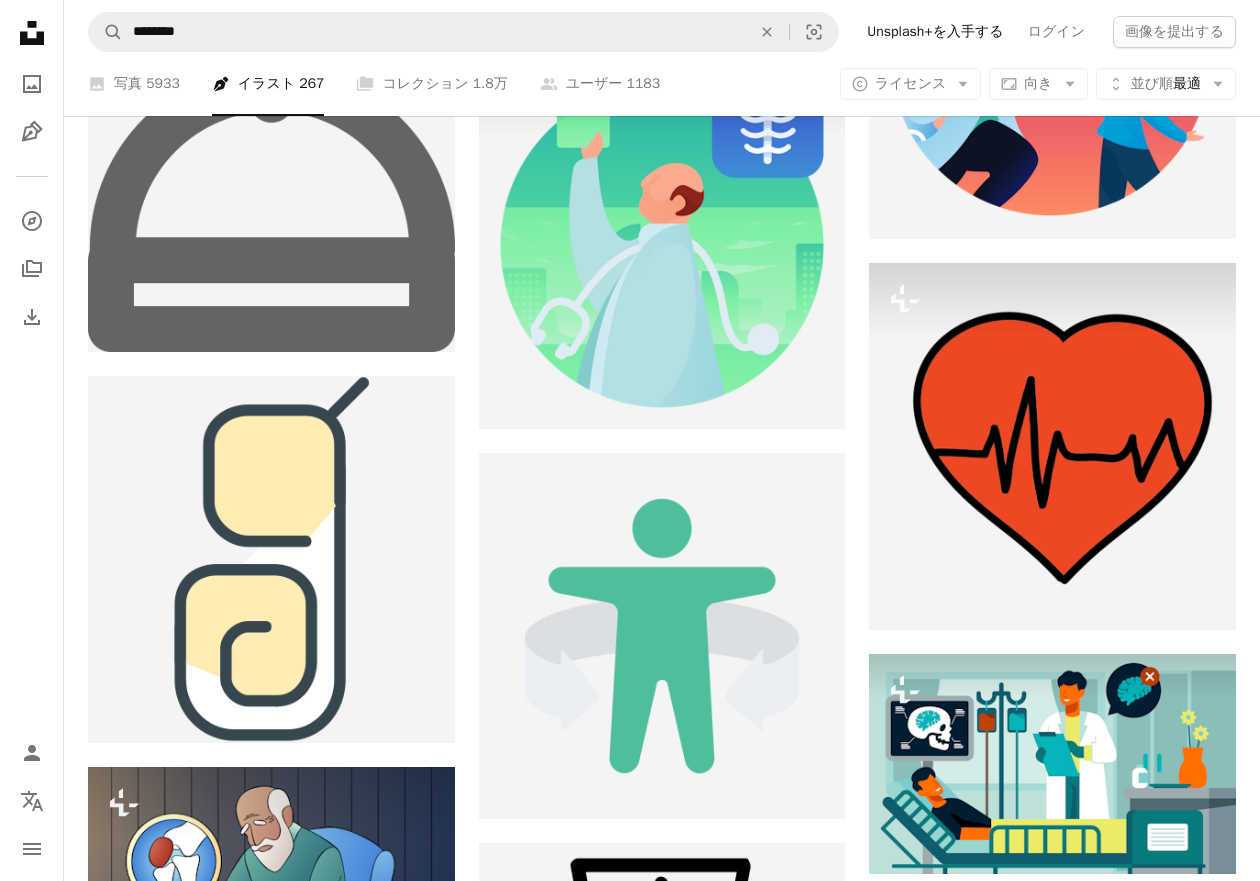scroll, scrollTop: 16466, scrollLeft: 0, axis: vertical 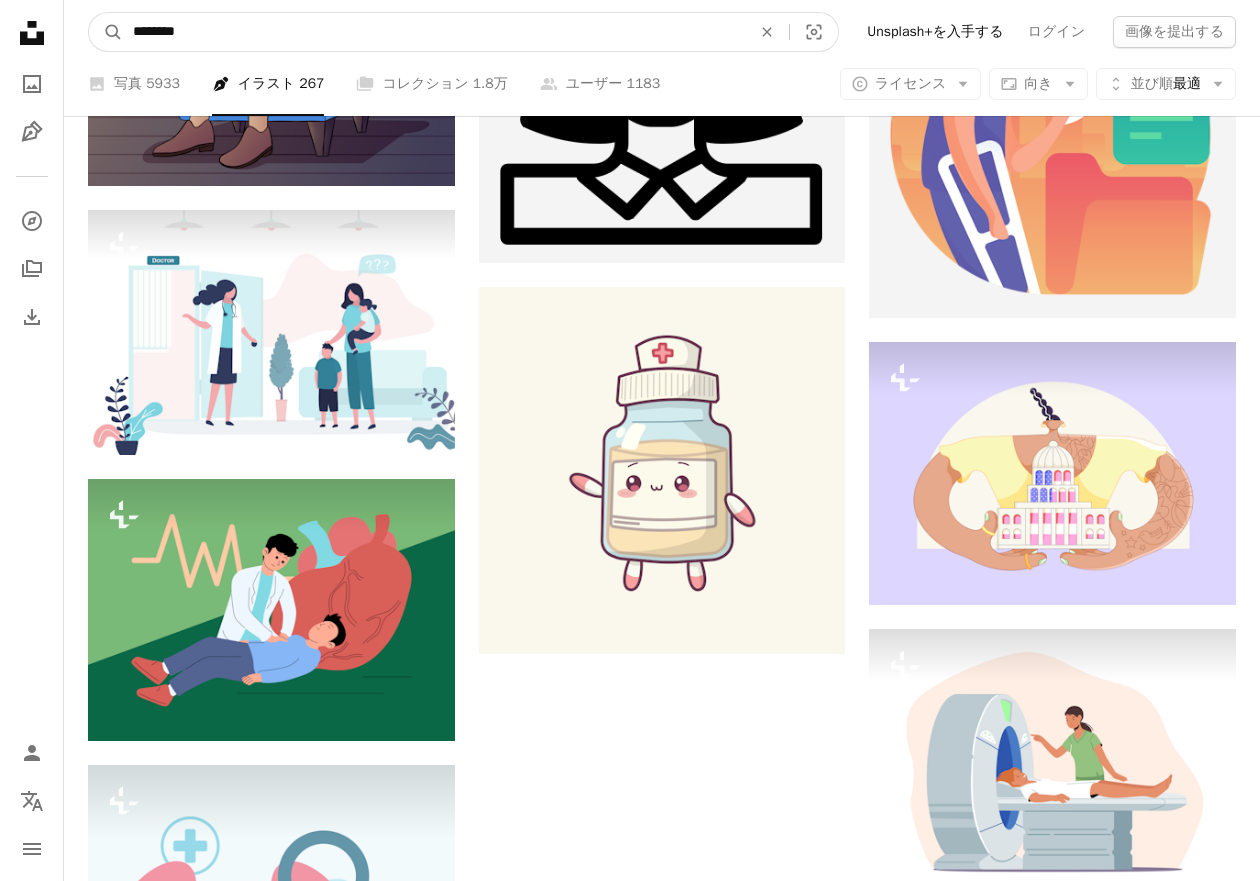 click on "********" at bounding box center [434, 32] 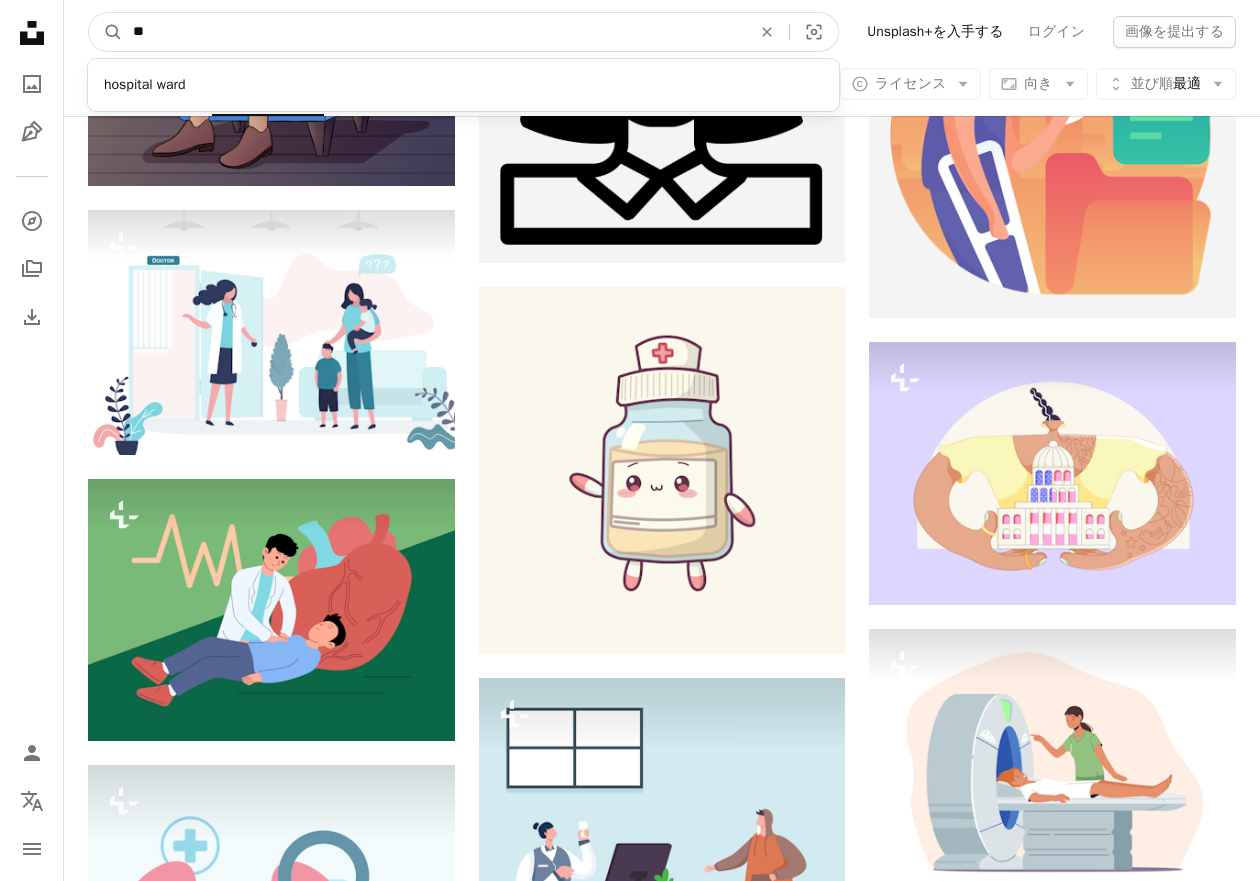 type on "*" 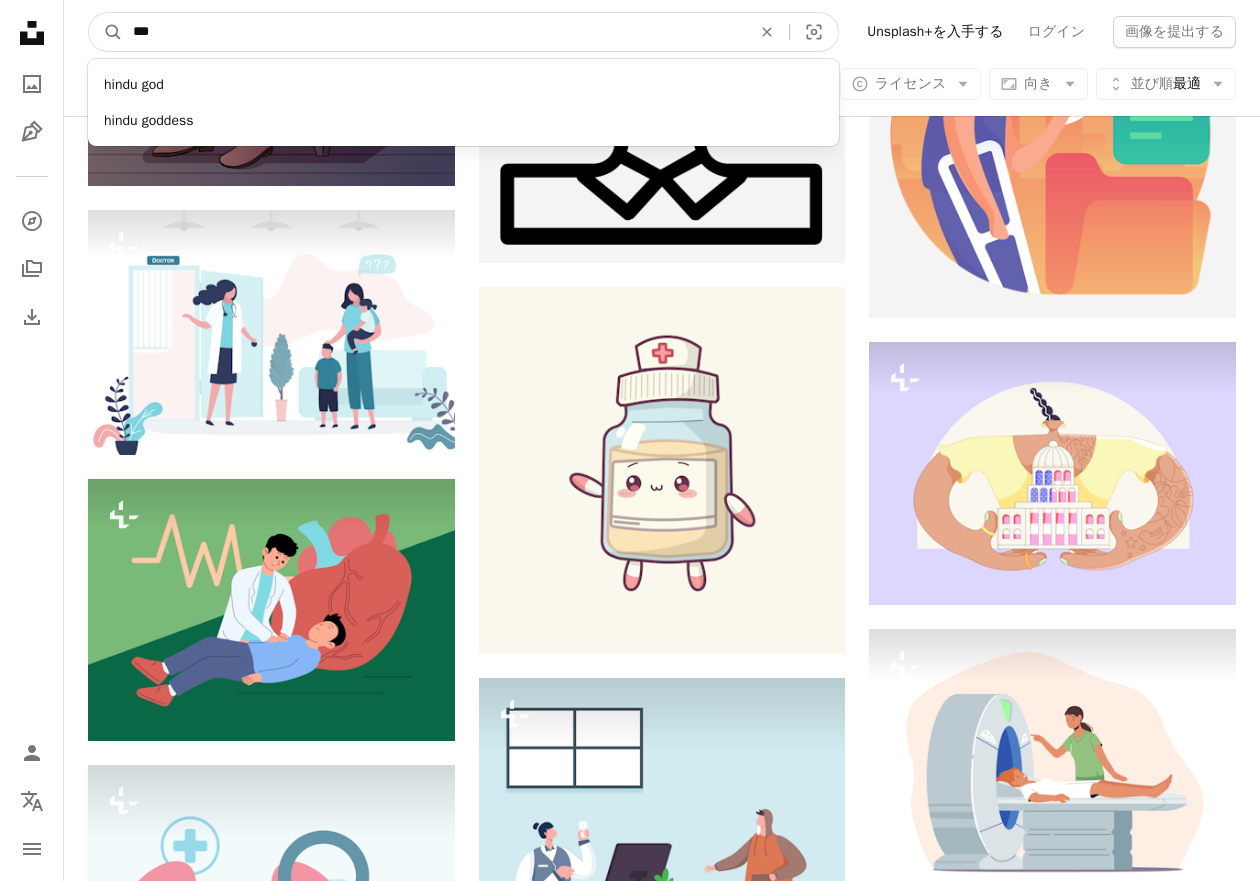 type on "***" 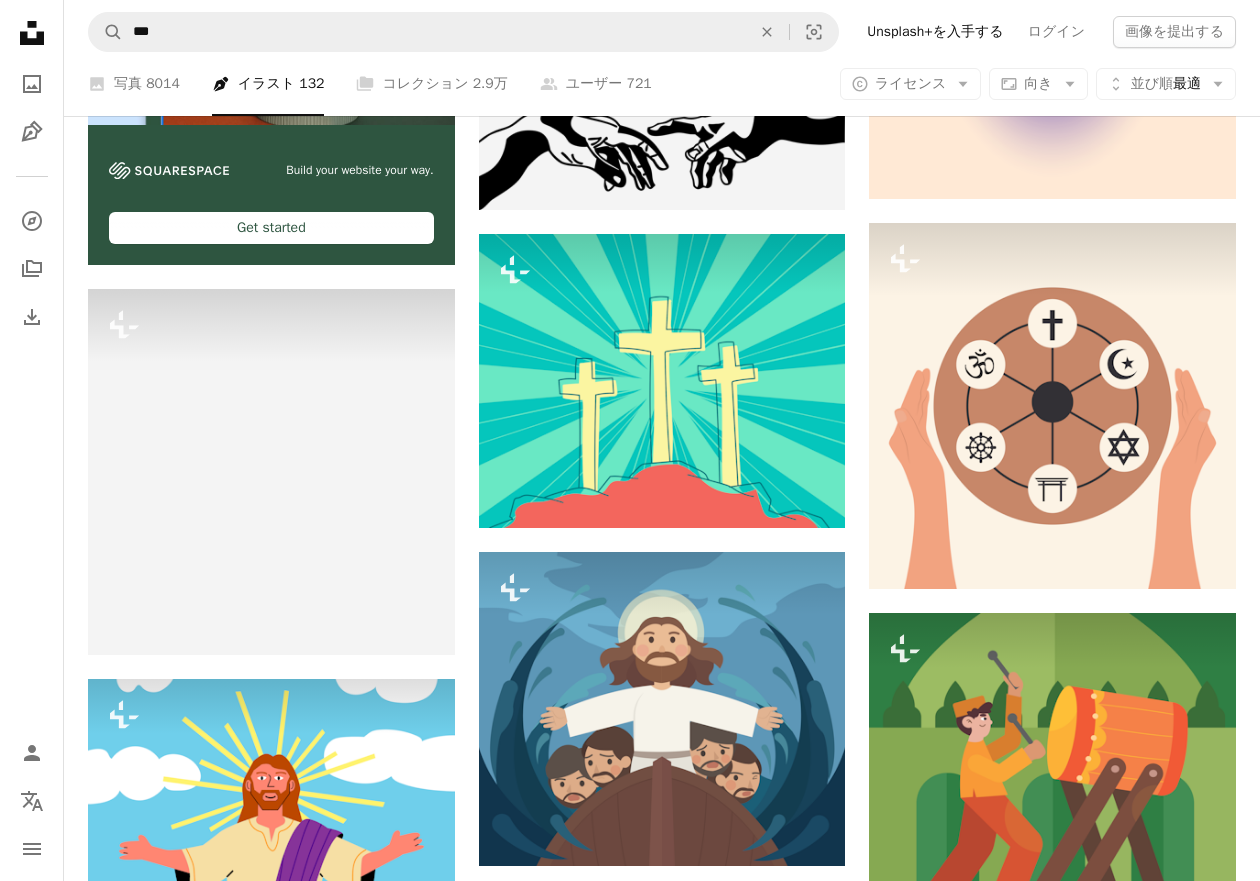 scroll, scrollTop: 2819, scrollLeft: 0, axis: vertical 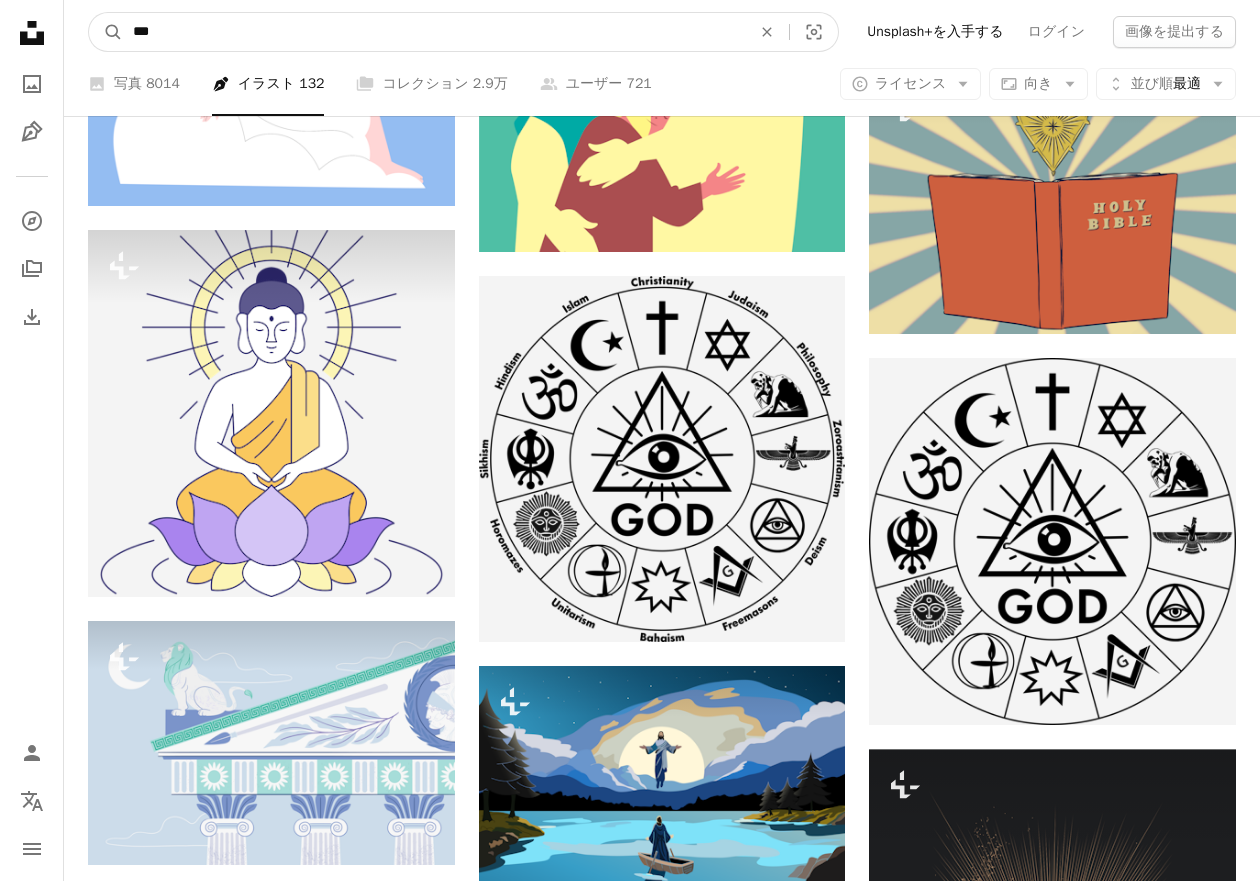 click on "***" at bounding box center [434, 32] 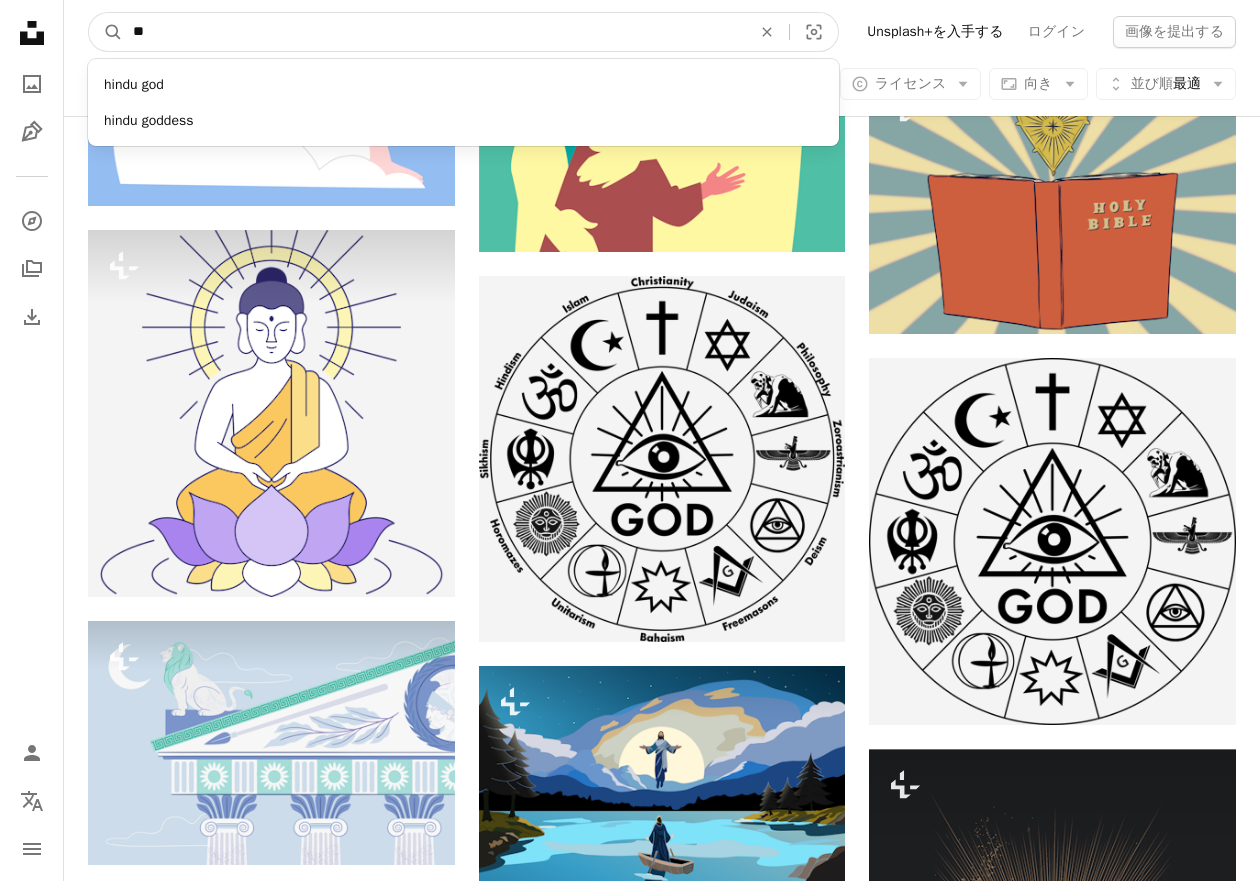 type on "*" 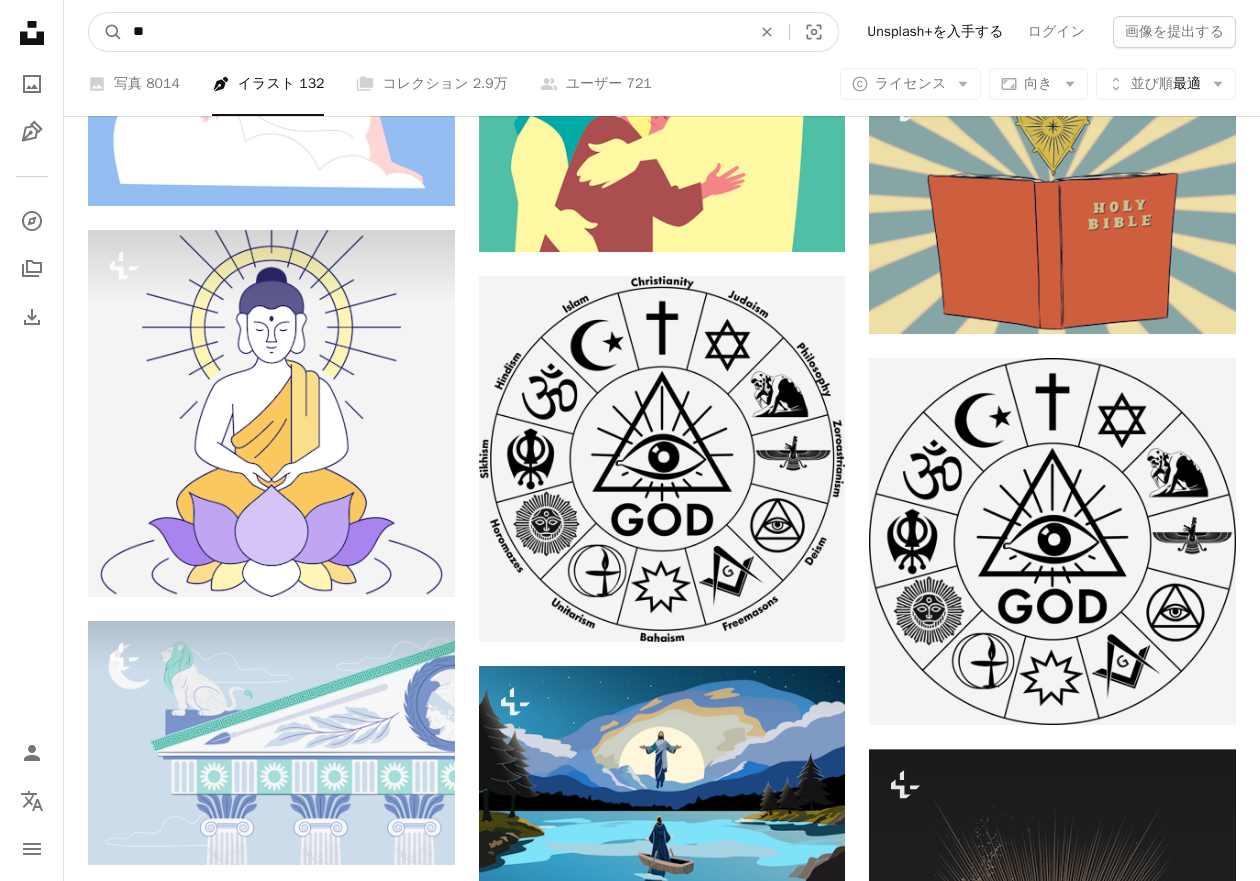 type on "*" 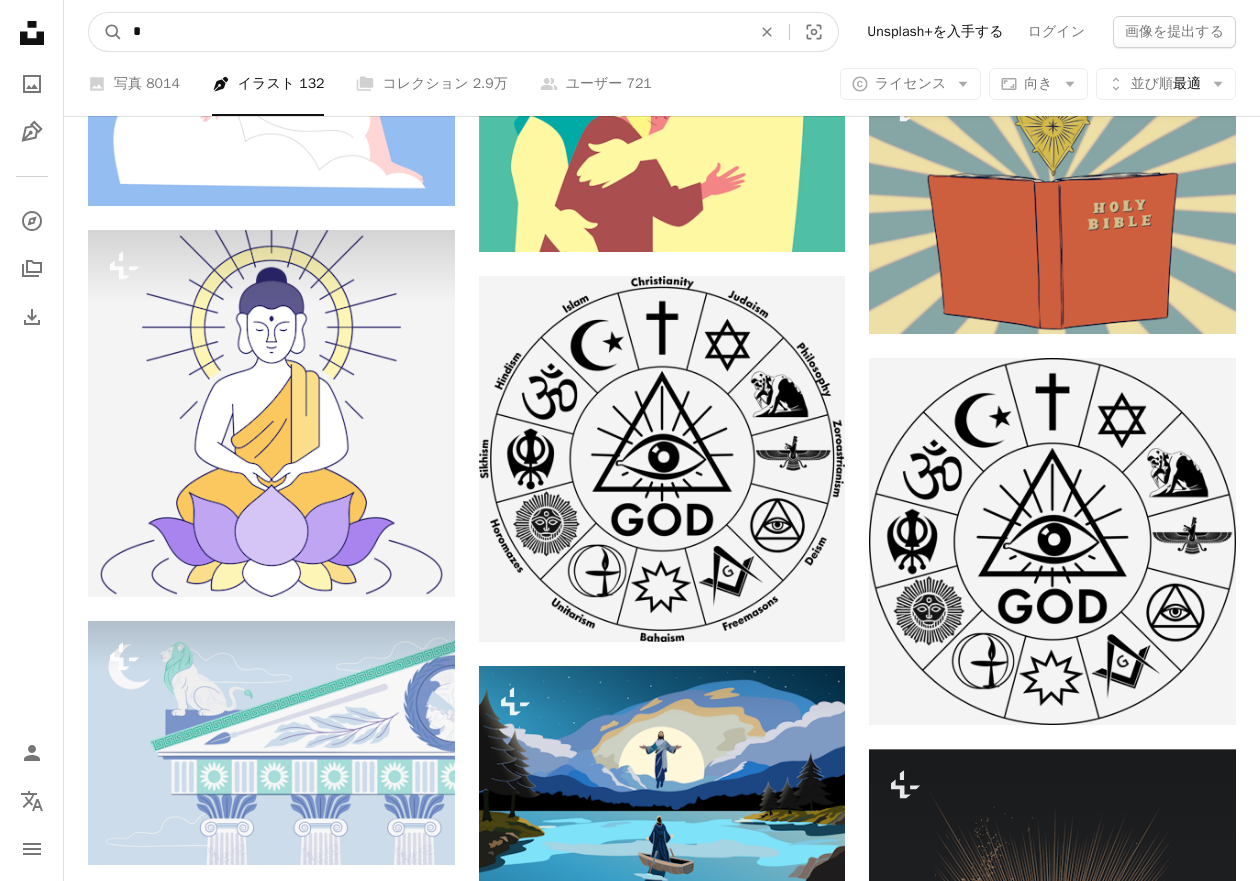type on "*" 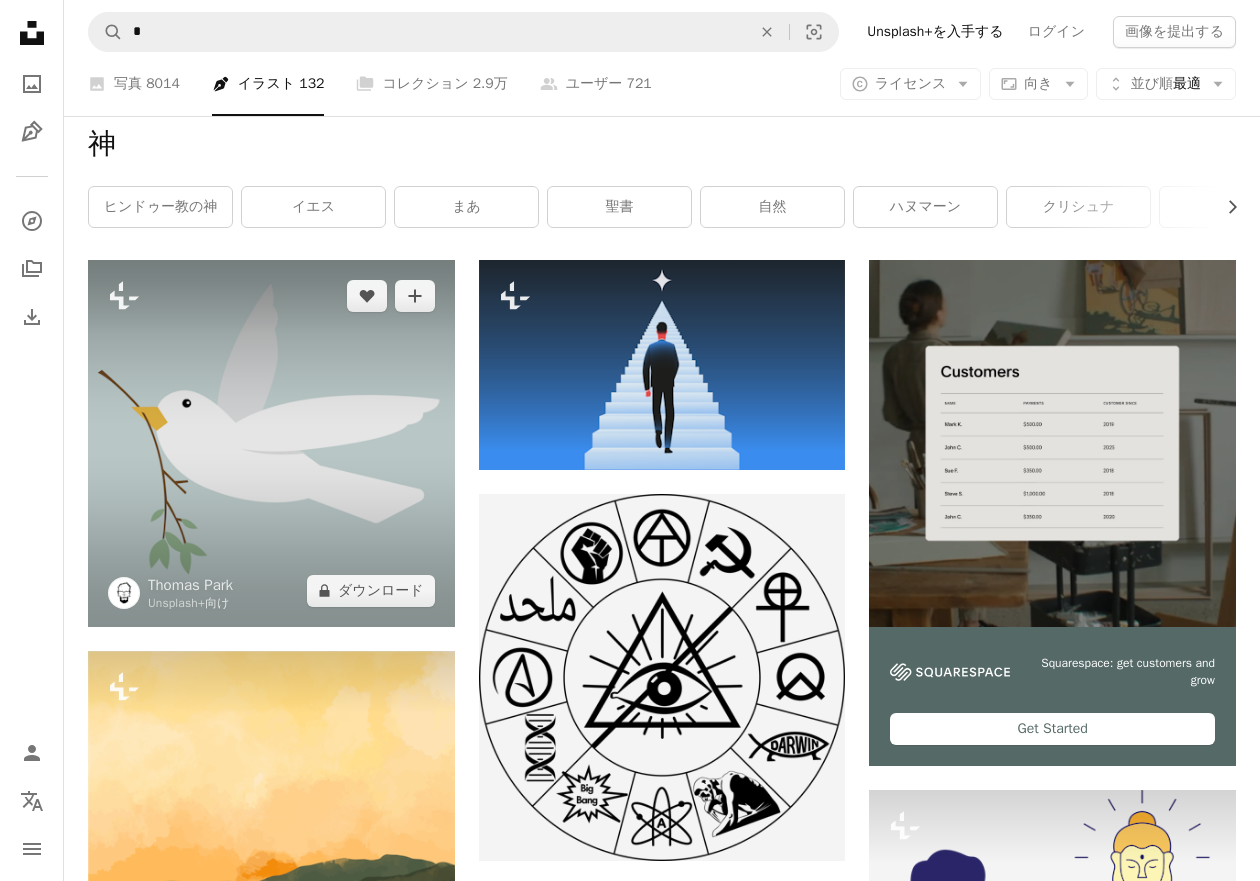 scroll, scrollTop: 0, scrollLeft: 0, axis: both 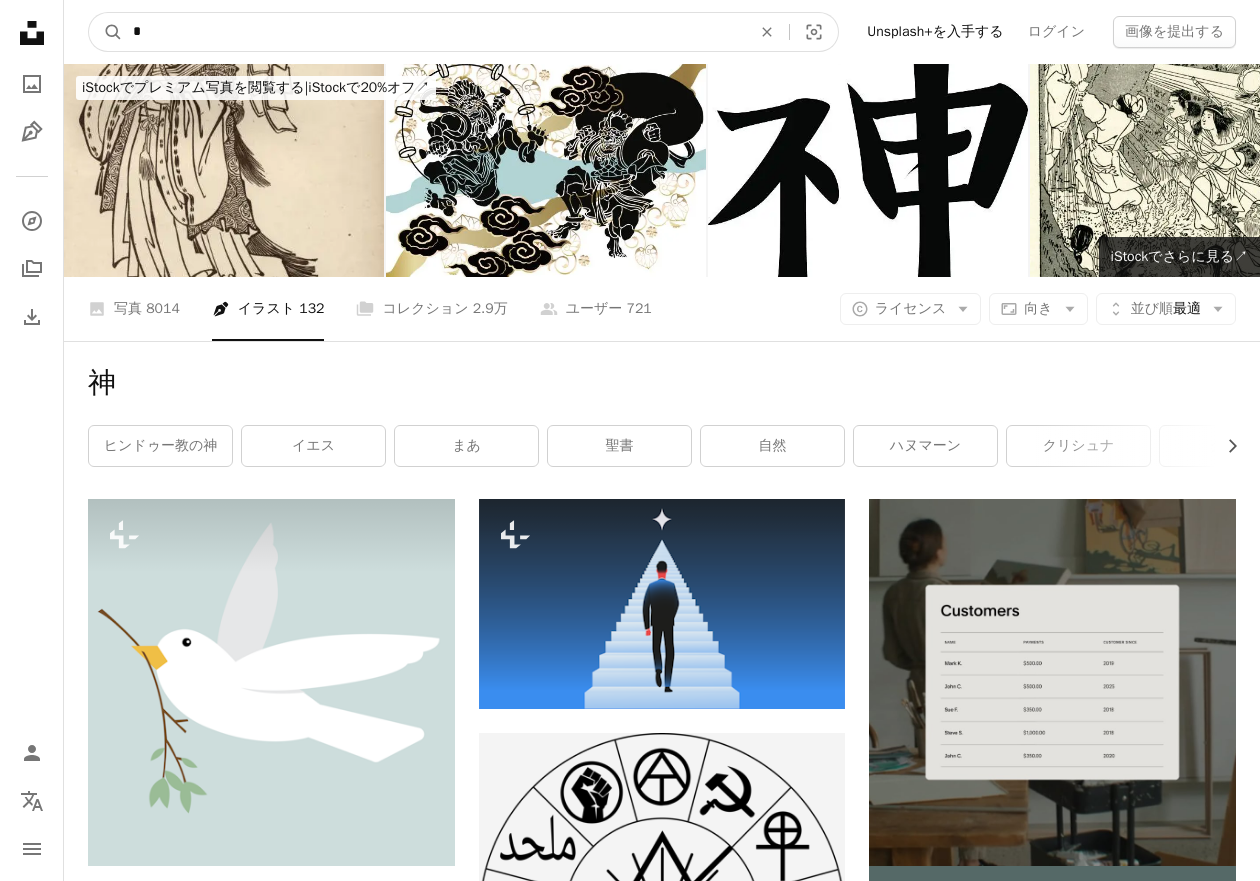 click on "*" at bounding box center (434, 32) 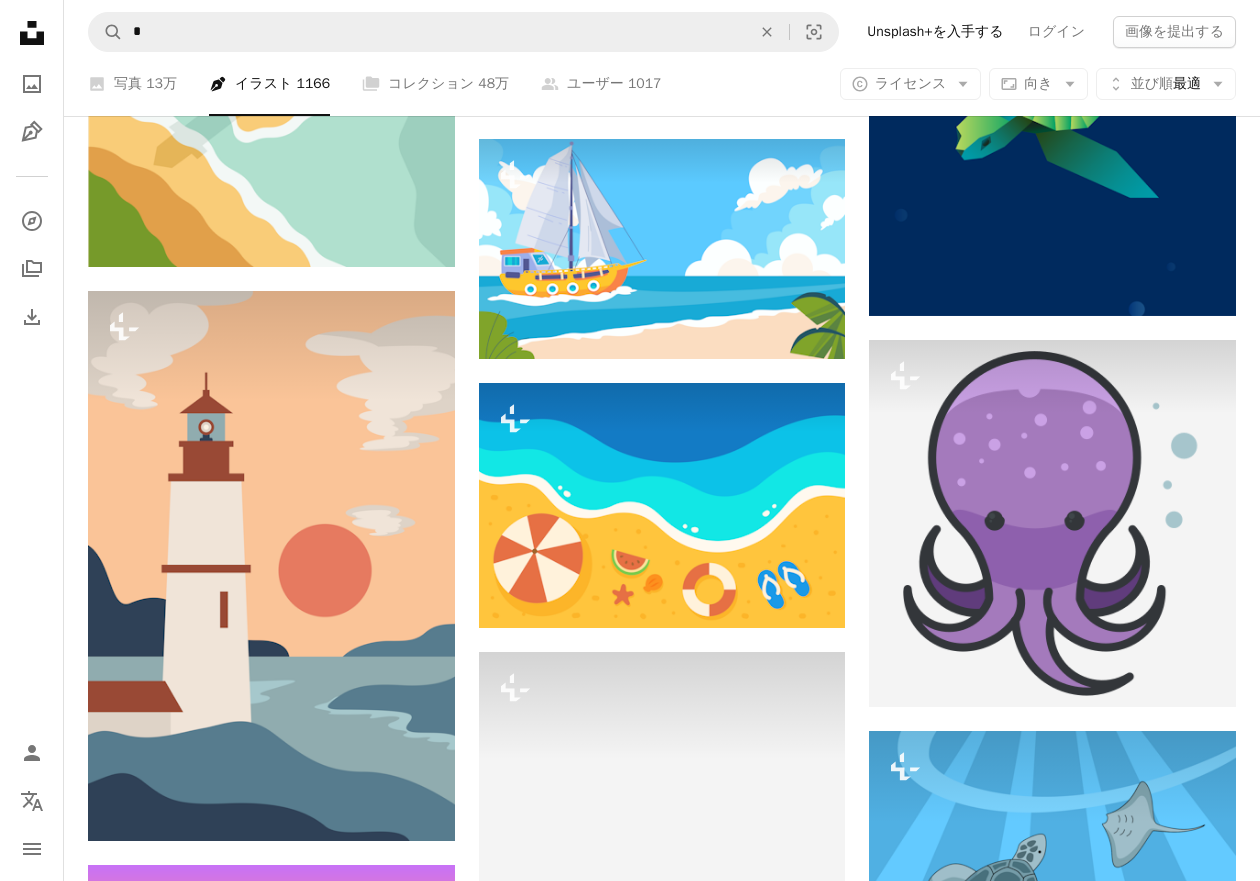 scroll, scrollTop: 7278, scrollLeft: 0, axis: vertical 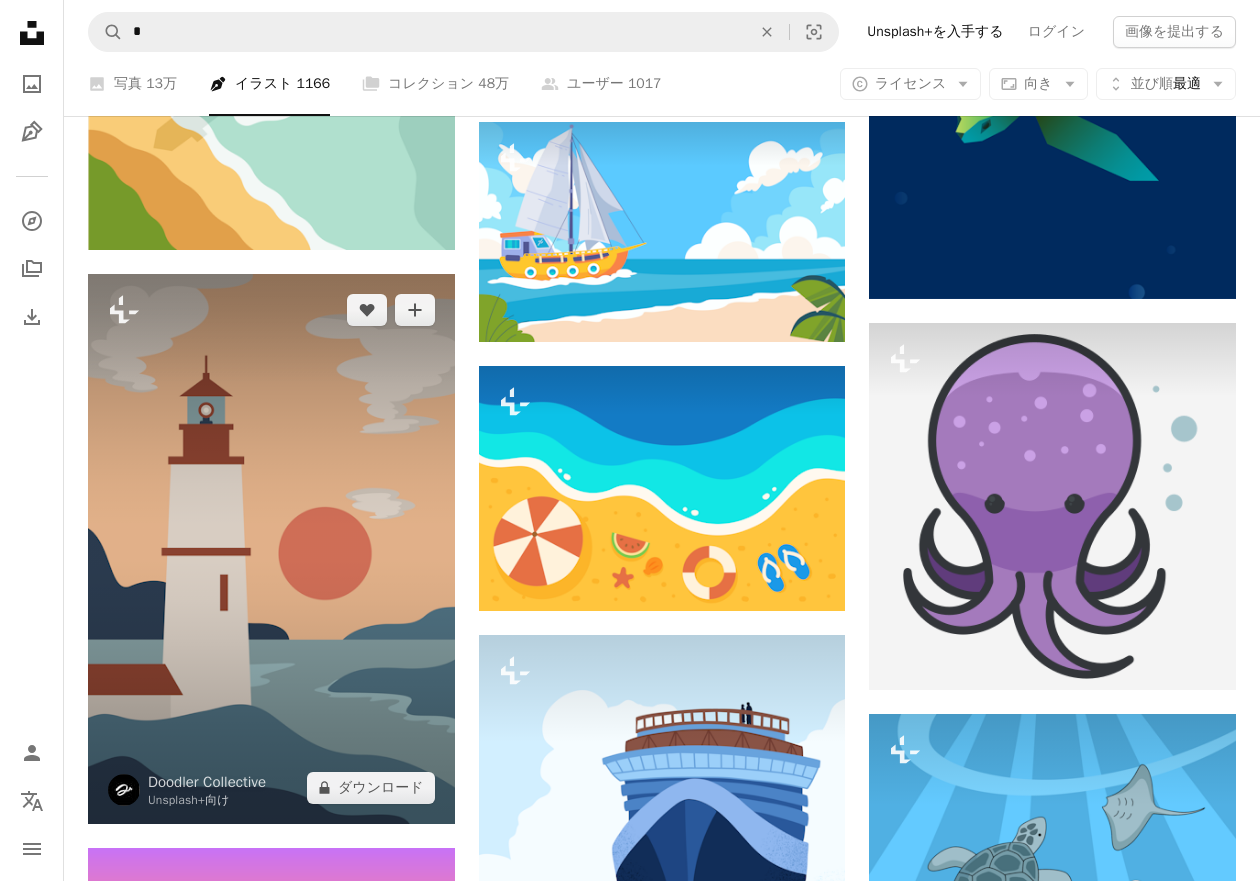 click at bounding box center (271, 549) 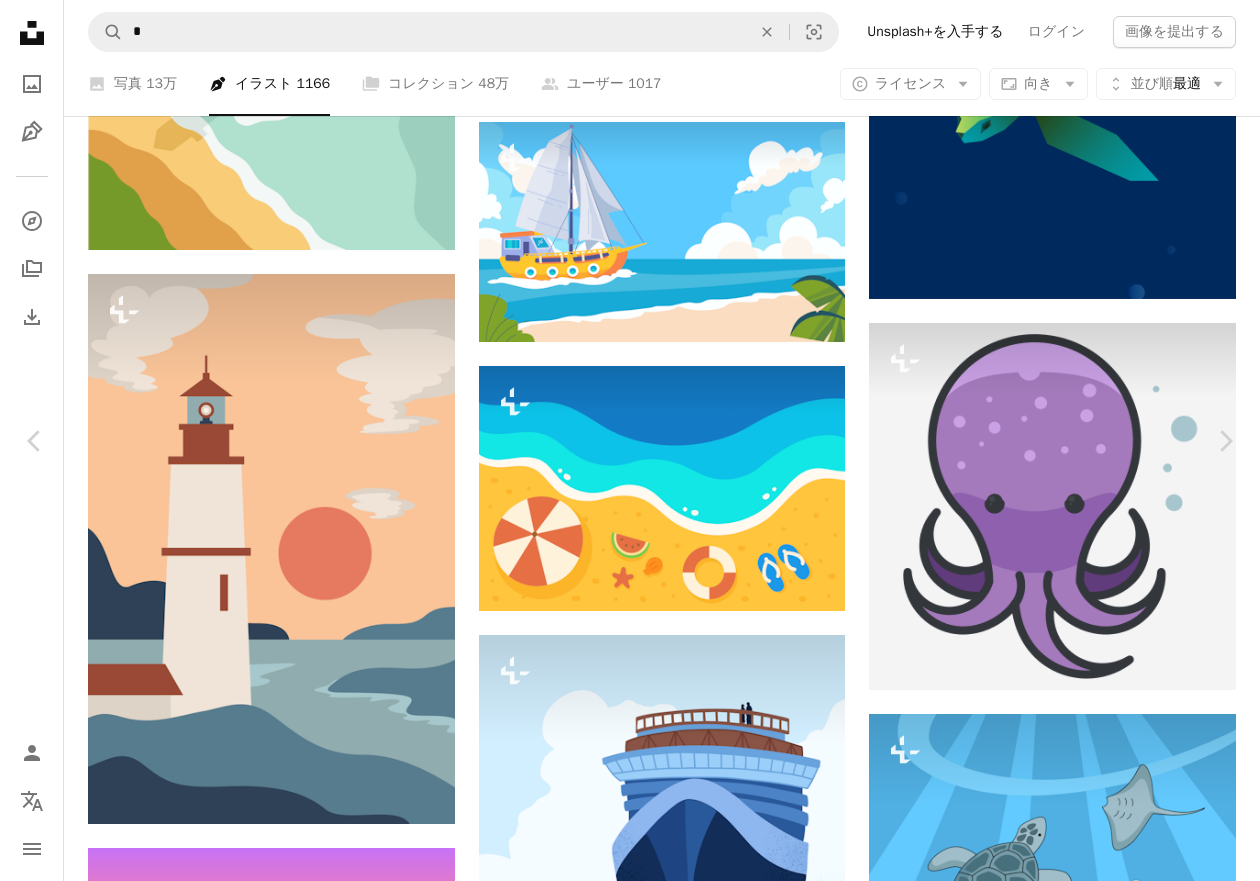 click on "A lock   ダウンロード" at bounding box center (1086, 4652) 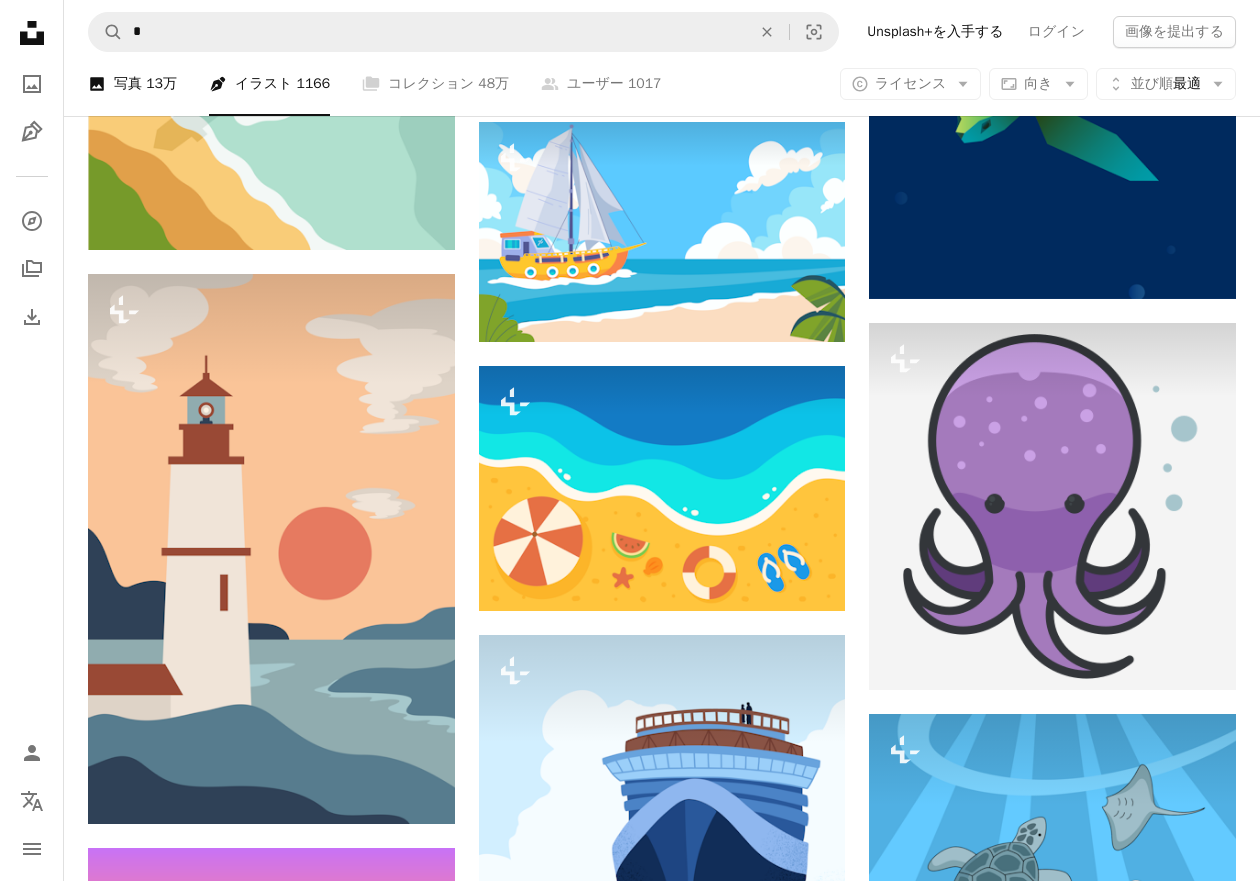click on "13万" at bounding box center [161, 84] 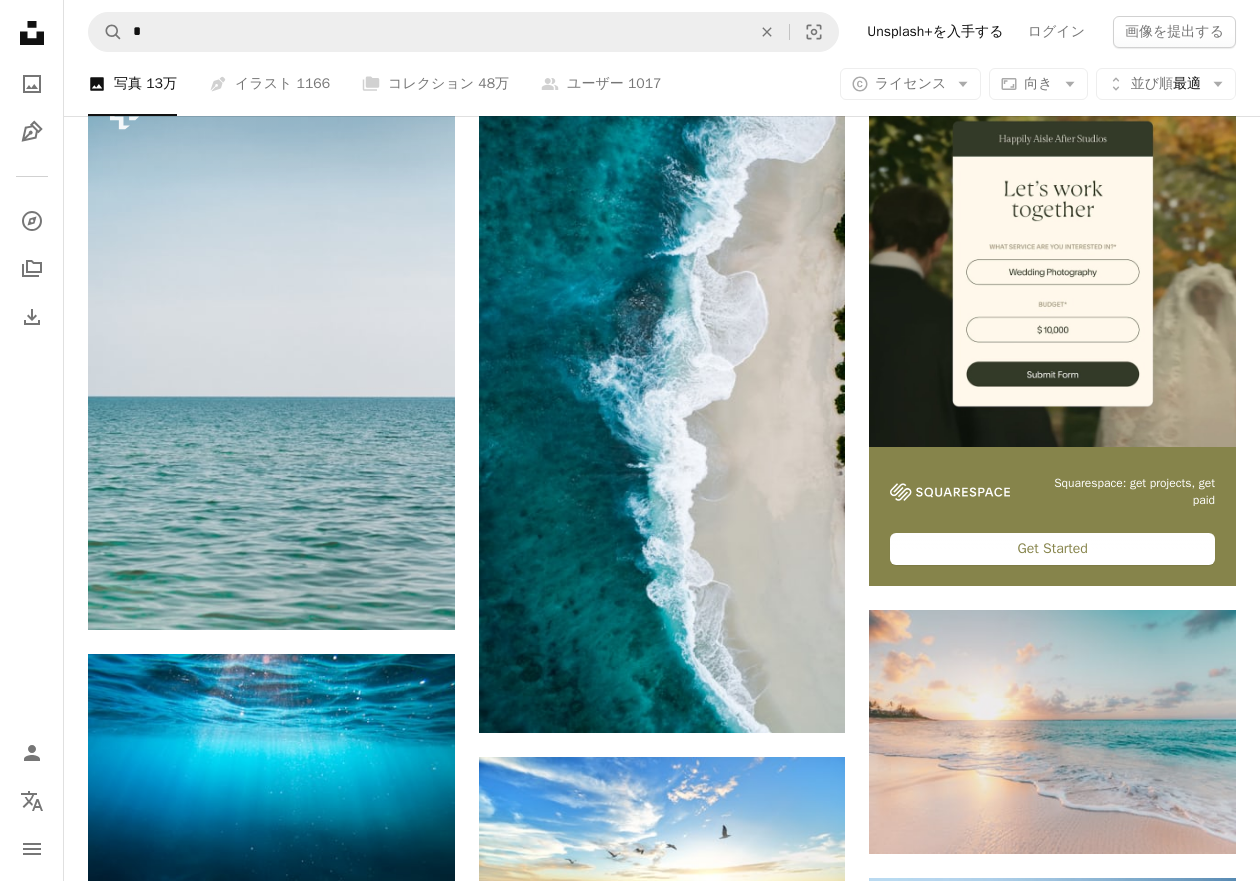scroll, scrollTop: 464, scrollLeft: 0, axis: vertical 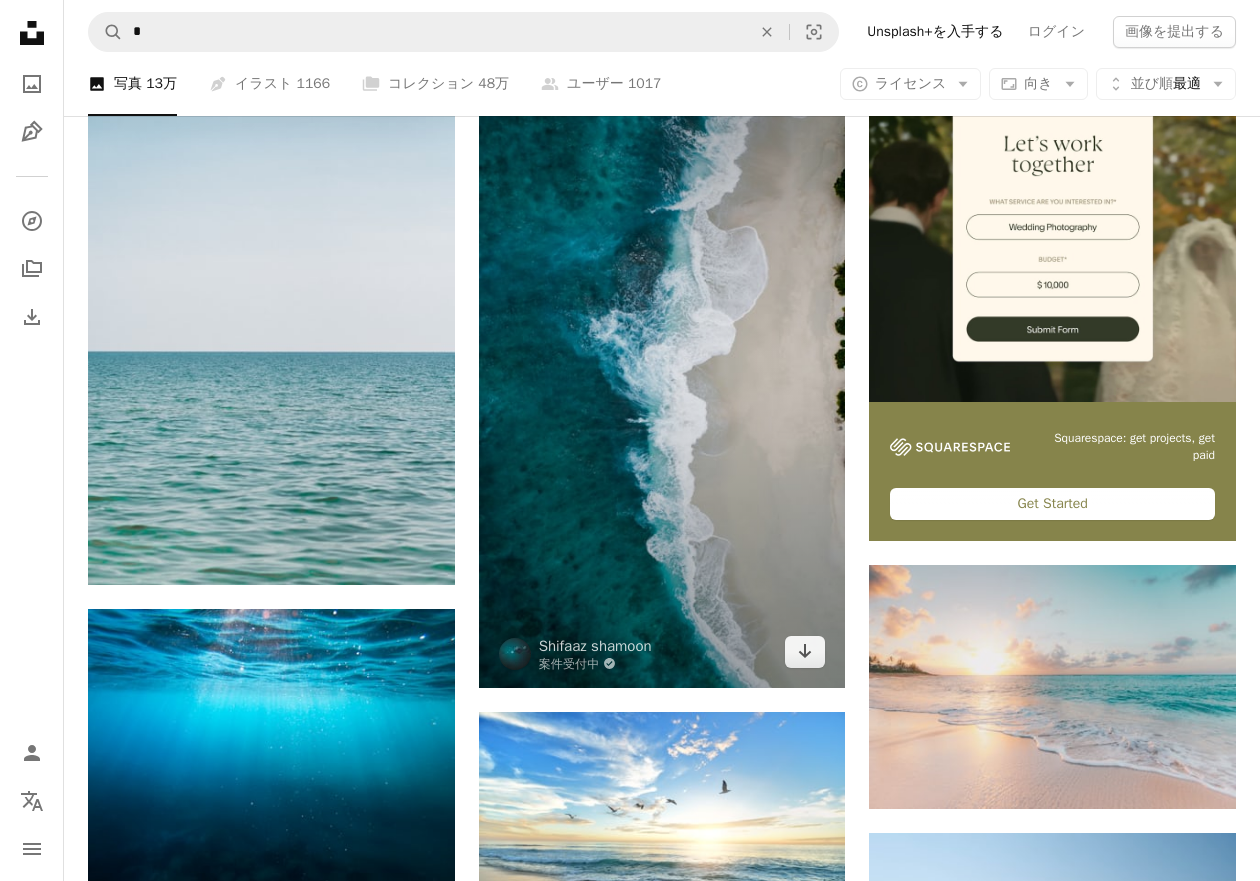 click at bounding box center (662, 361) 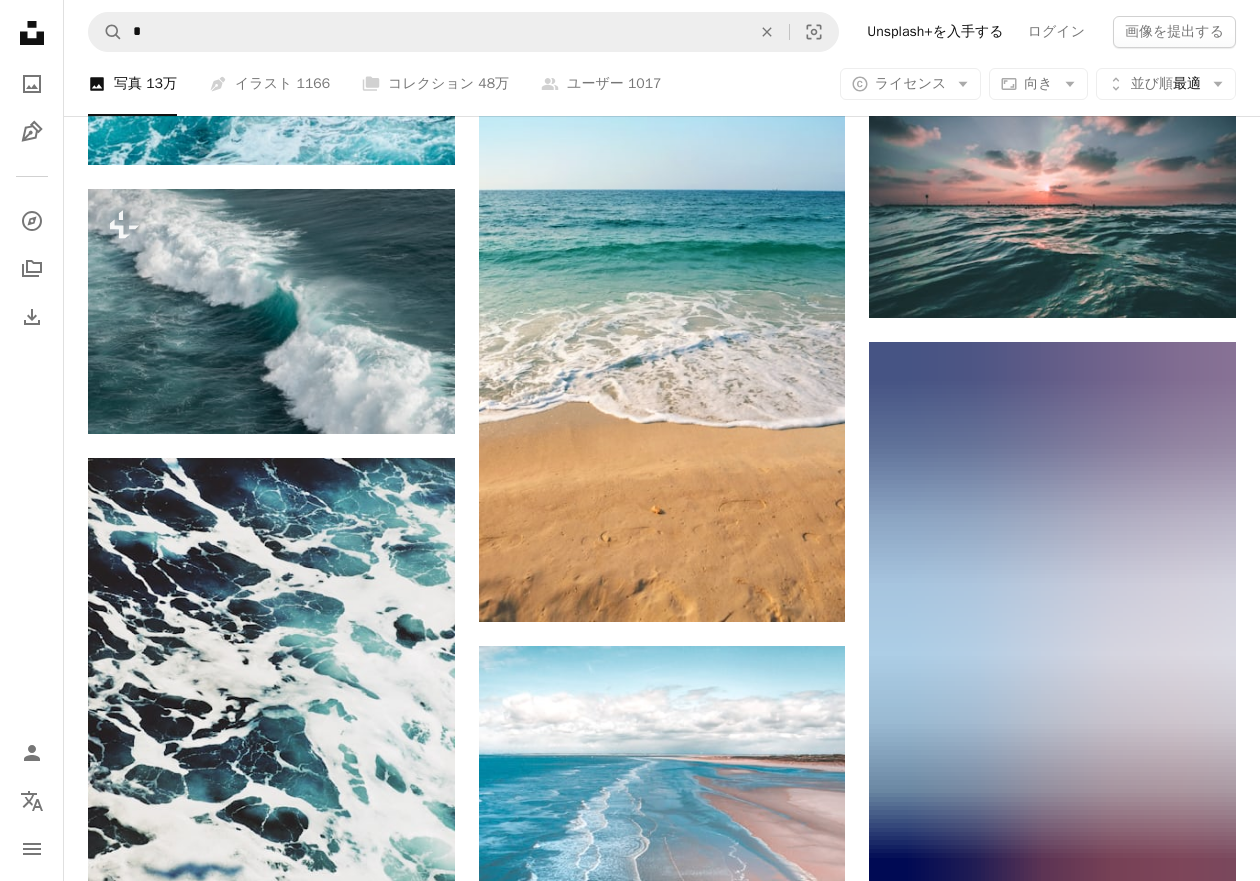 scroll, scrollTop: 1739, scrollLeft: 0, axis: vertical 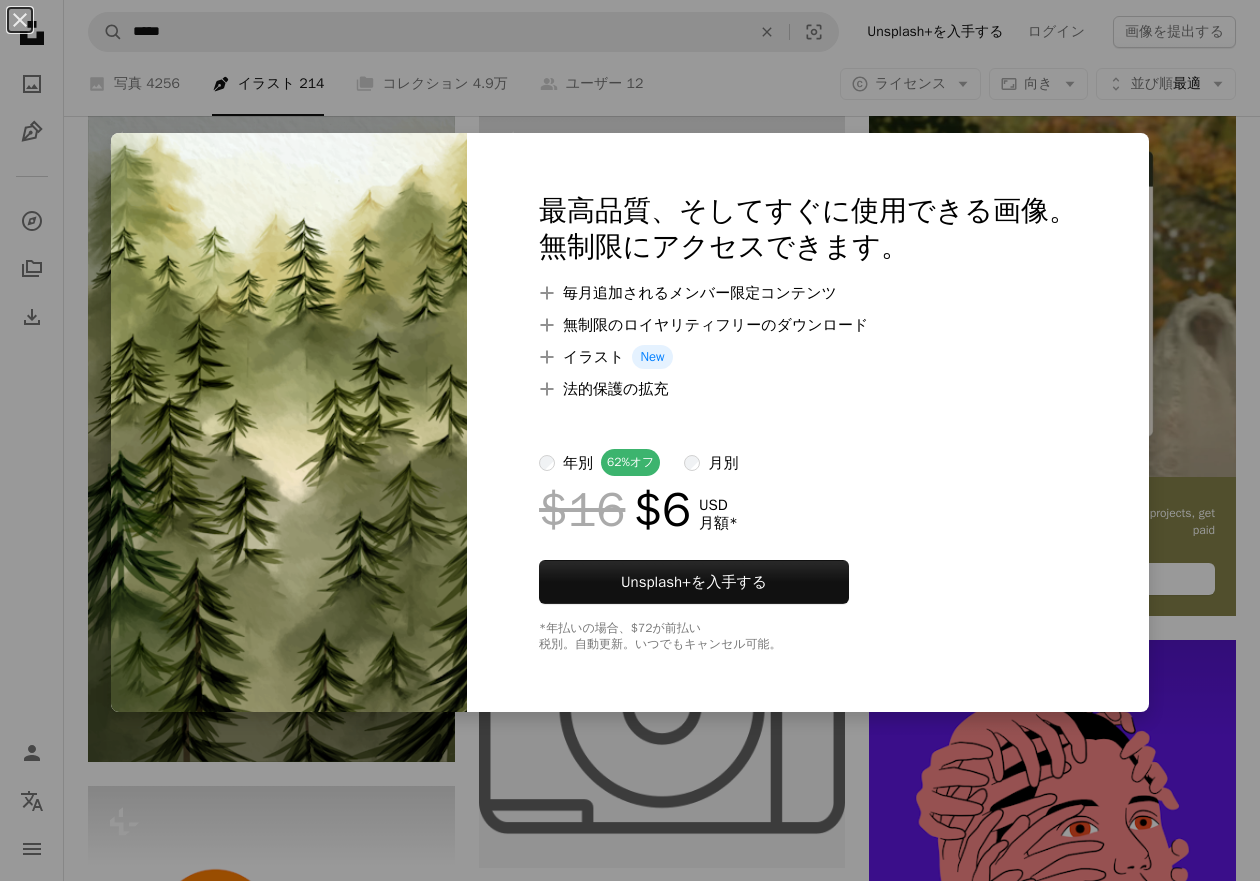 click on "月別" at bounding box center (711, 462) 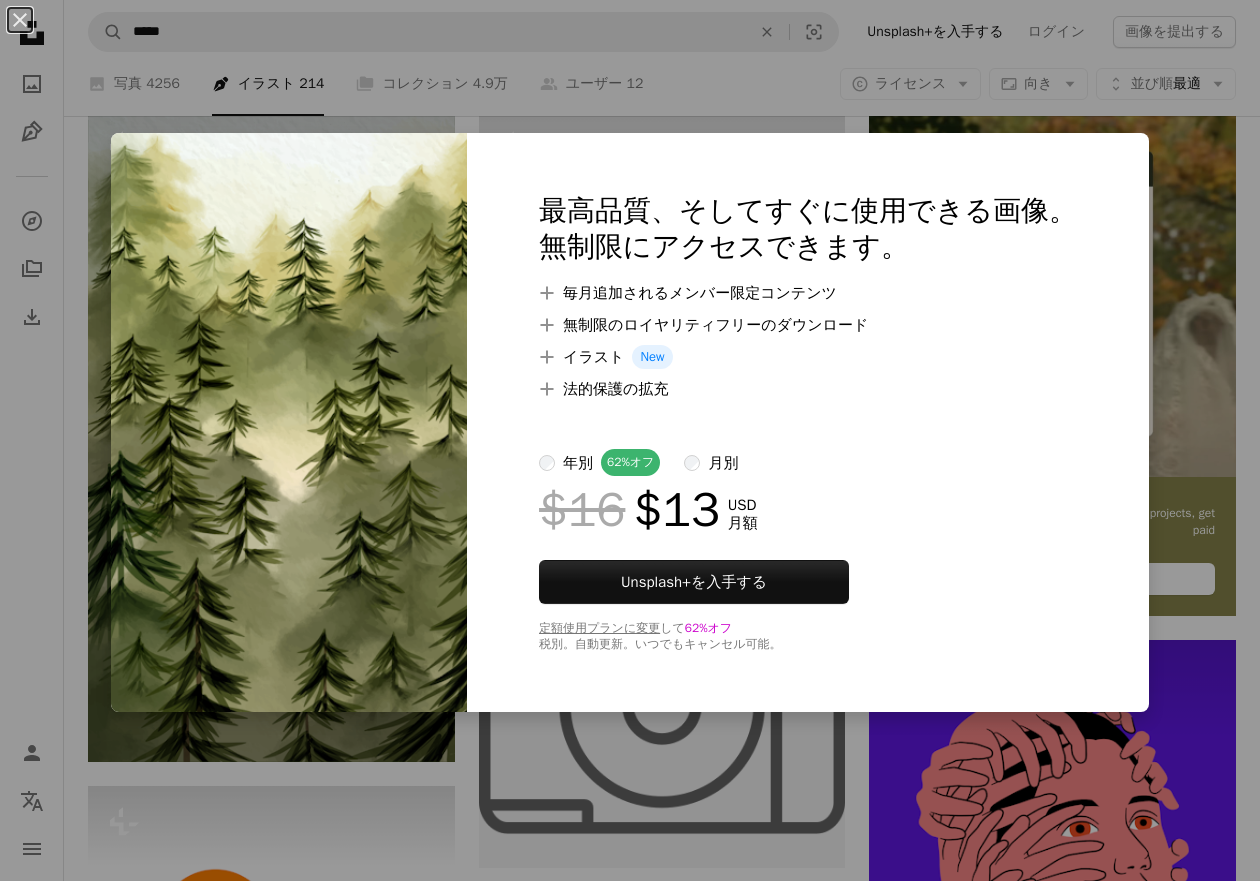 click on "An X shape 最高品質、そしてすぐに使用できる画像。 無制限にアクセスできます。 A plus sign 毎月追加されるメンバー限定コンテンツ A plus sign 無制限のロイヤリティフリーのダウンロード A plus sign イラスト  New A plus sign 法的保護の拡充 年別 62% オフ 月別 $16   $13 USD 月額 Unsplash+ を入手する 定額使用プランに変更 して 62% オフ 税別。自動更新。いつでもキャンセル可能。" at bounding box center [630, 440] 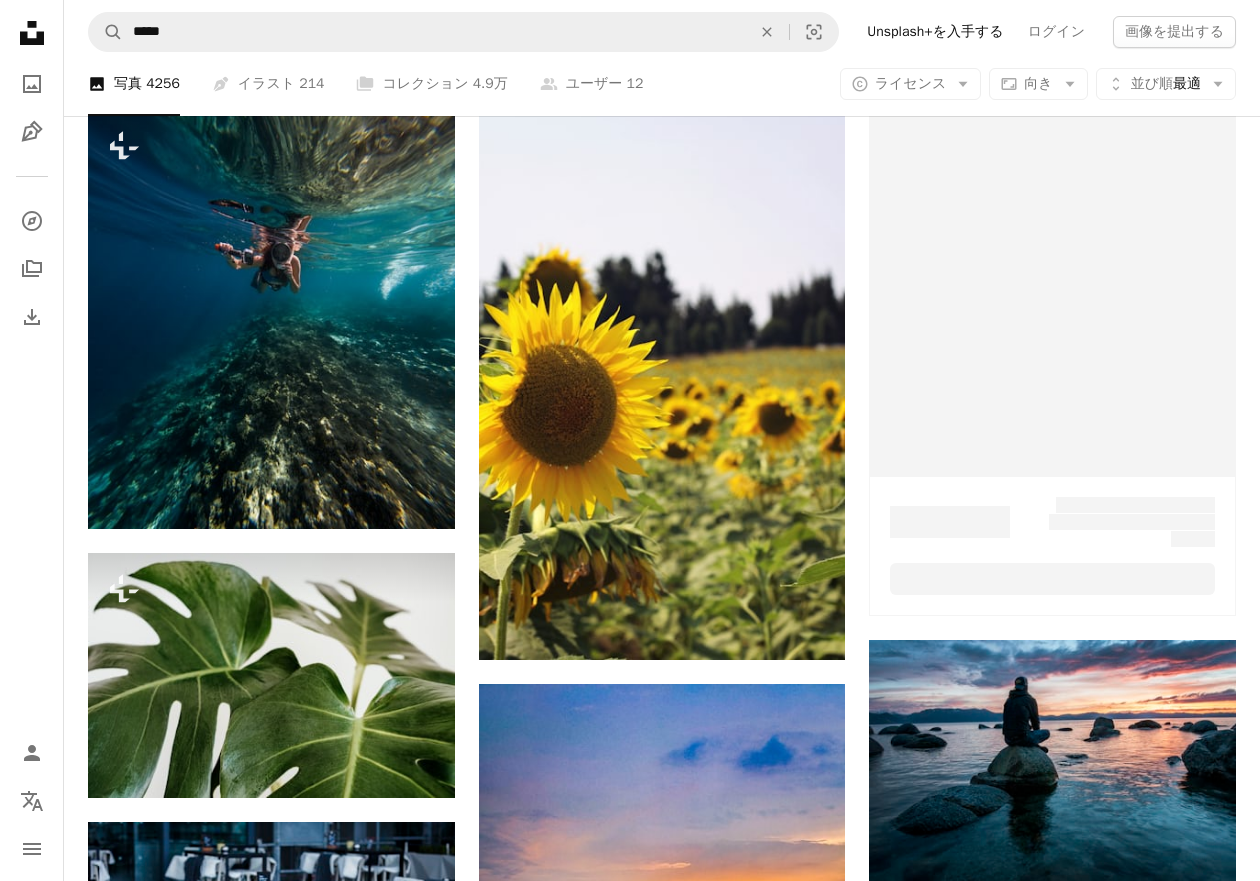 scroll, scrollTop: 0, scrollLeft: 0, axis: both 